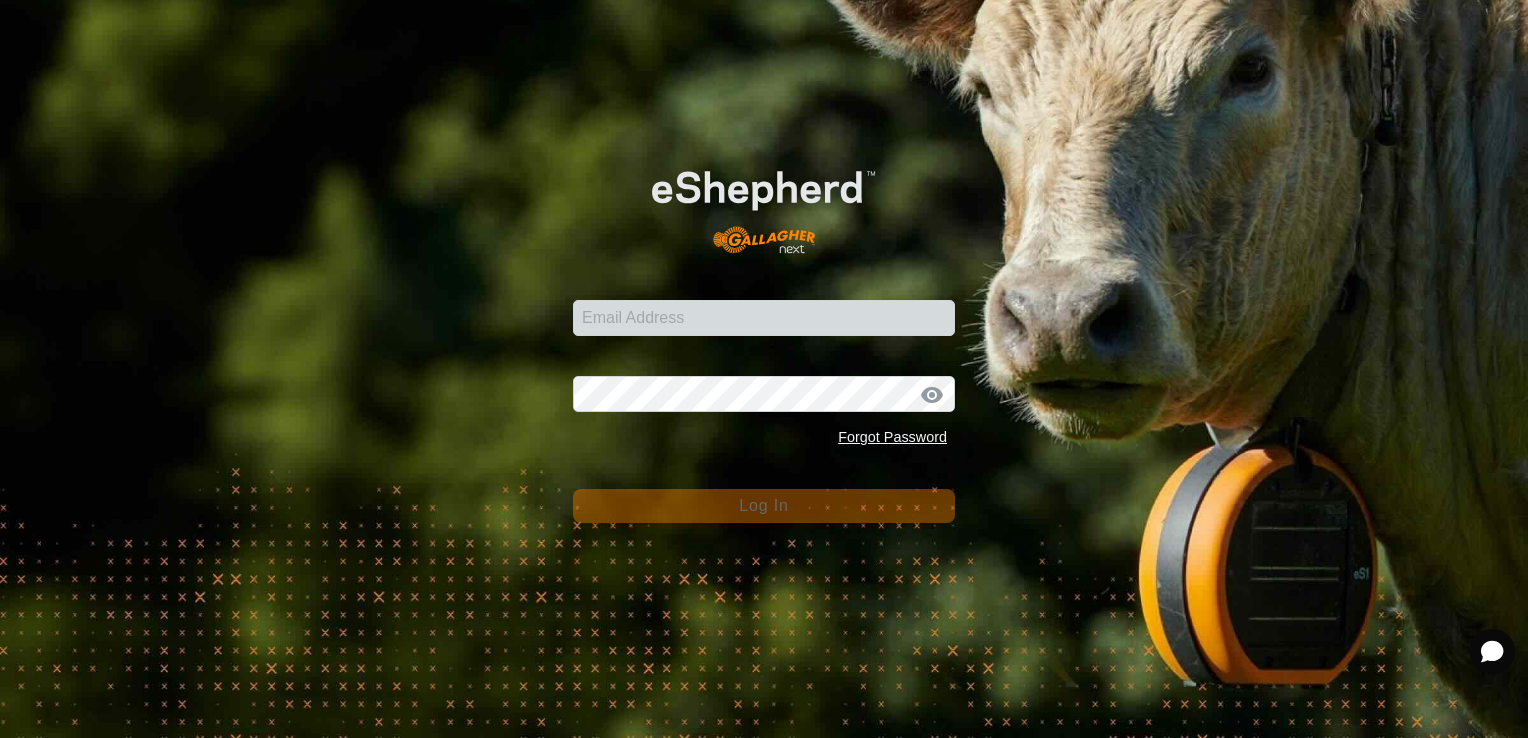 scroll, scrollTop: 0, scrollLeft: 0, axis: both 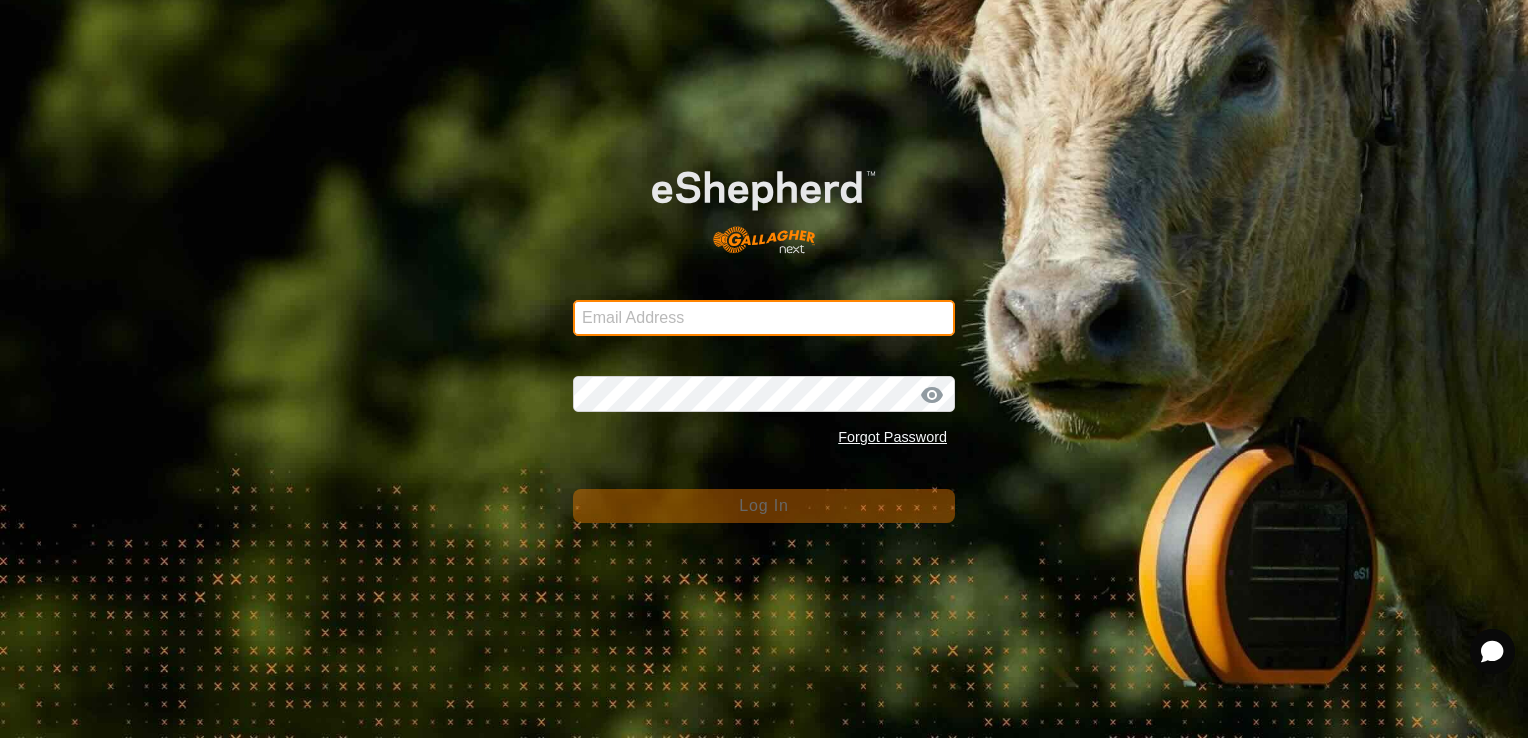 type on "[EMAIL]" 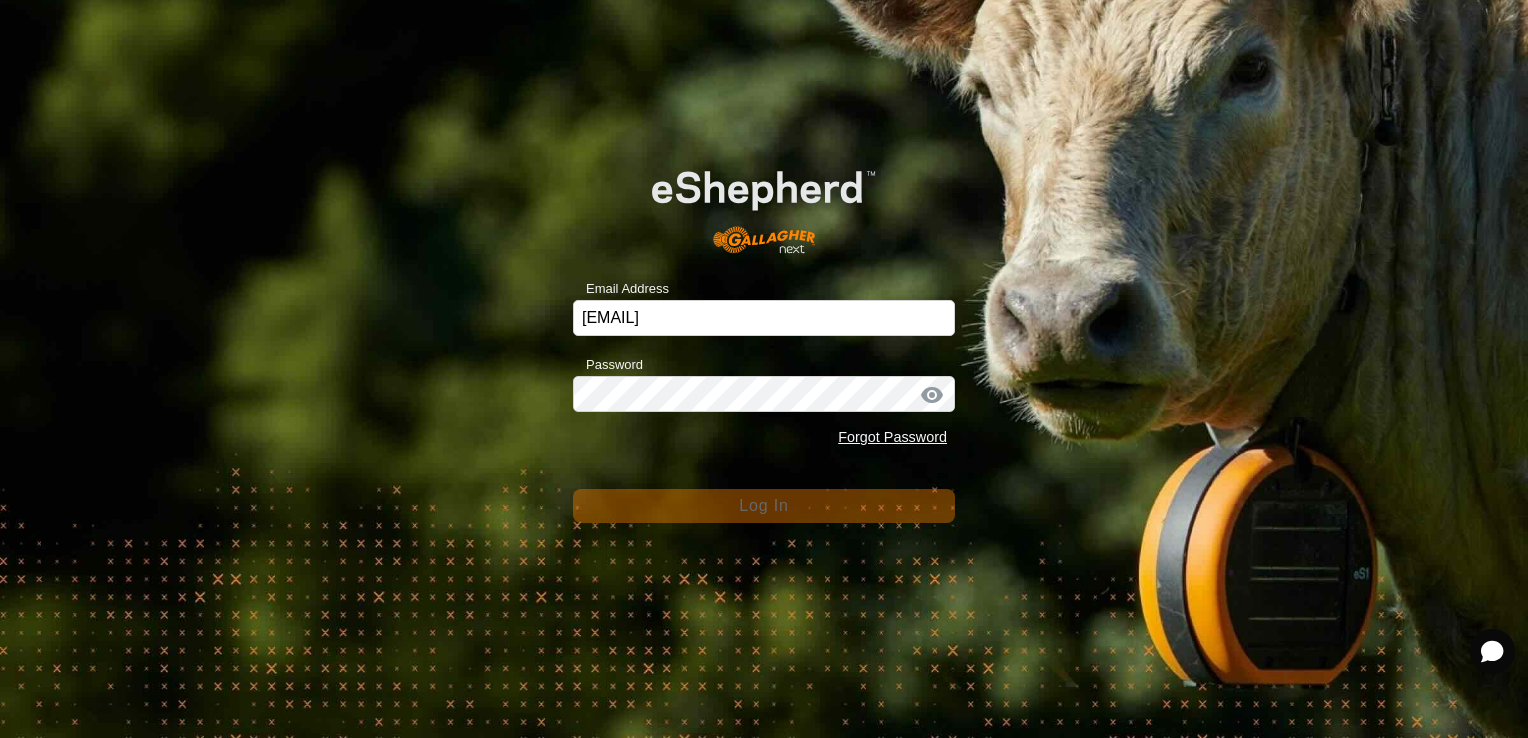 click on "Email Address jvelez@aodmilk.com Password Forgot Password Log In" 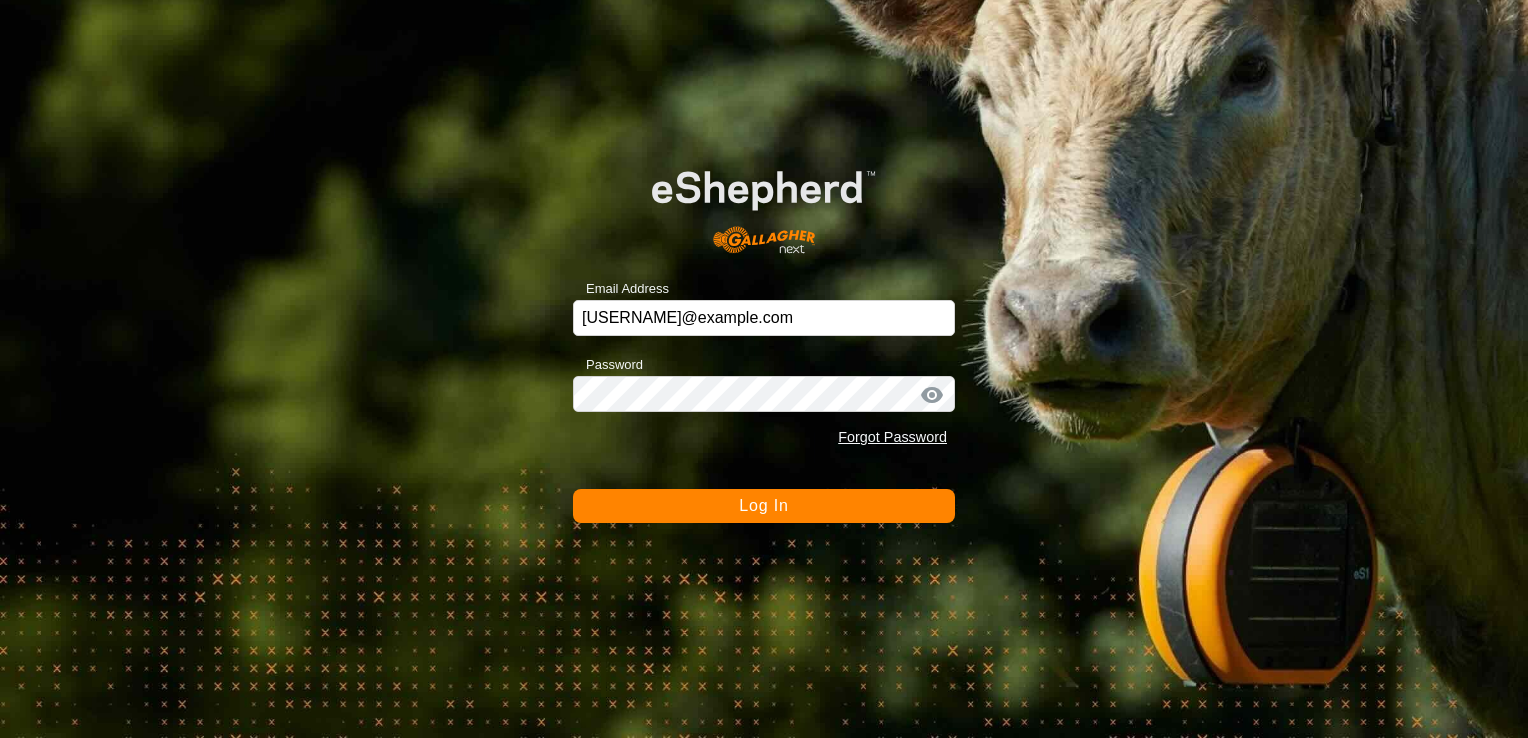 scroll, scrollTop: 0, scrollLeft: 0, axis: both 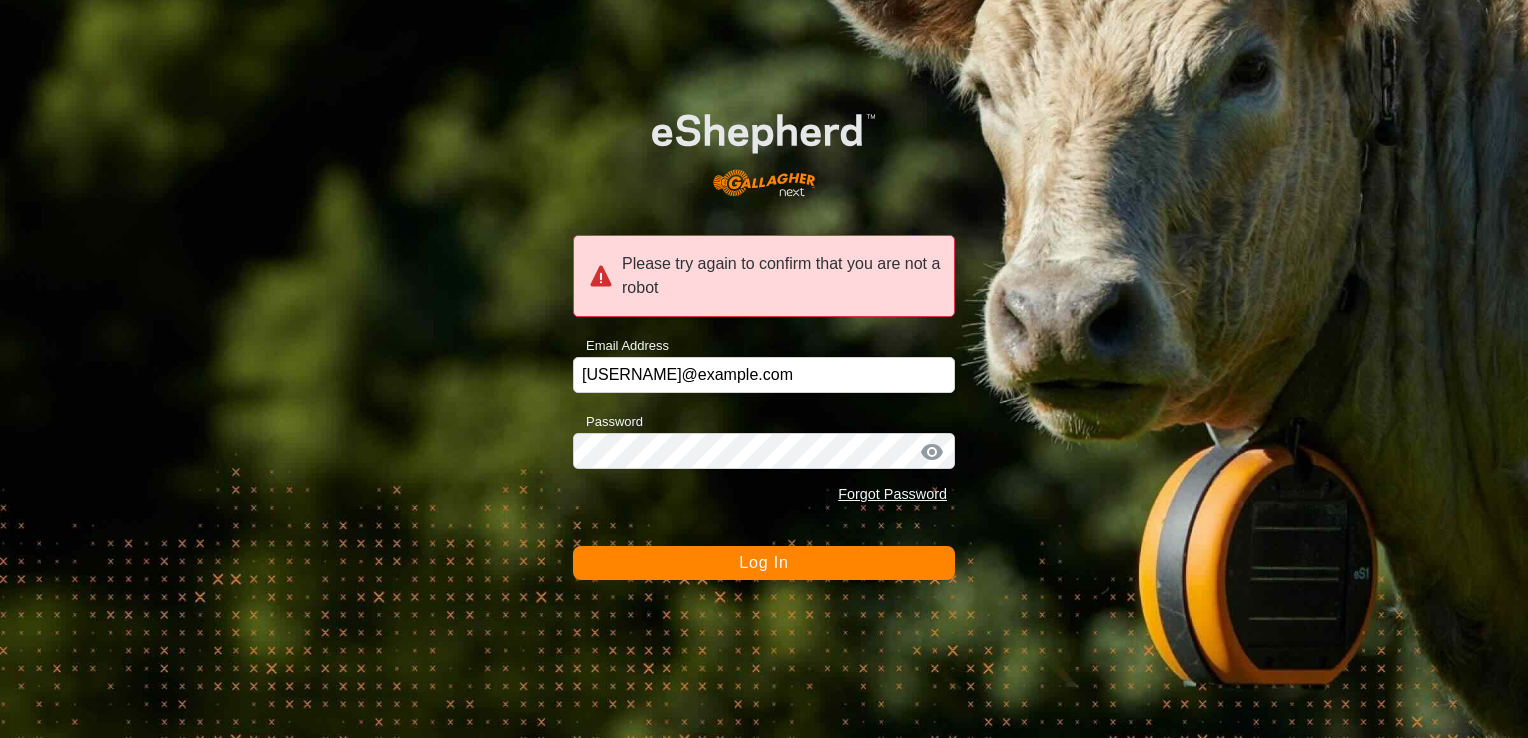 click on "Forgot Password" 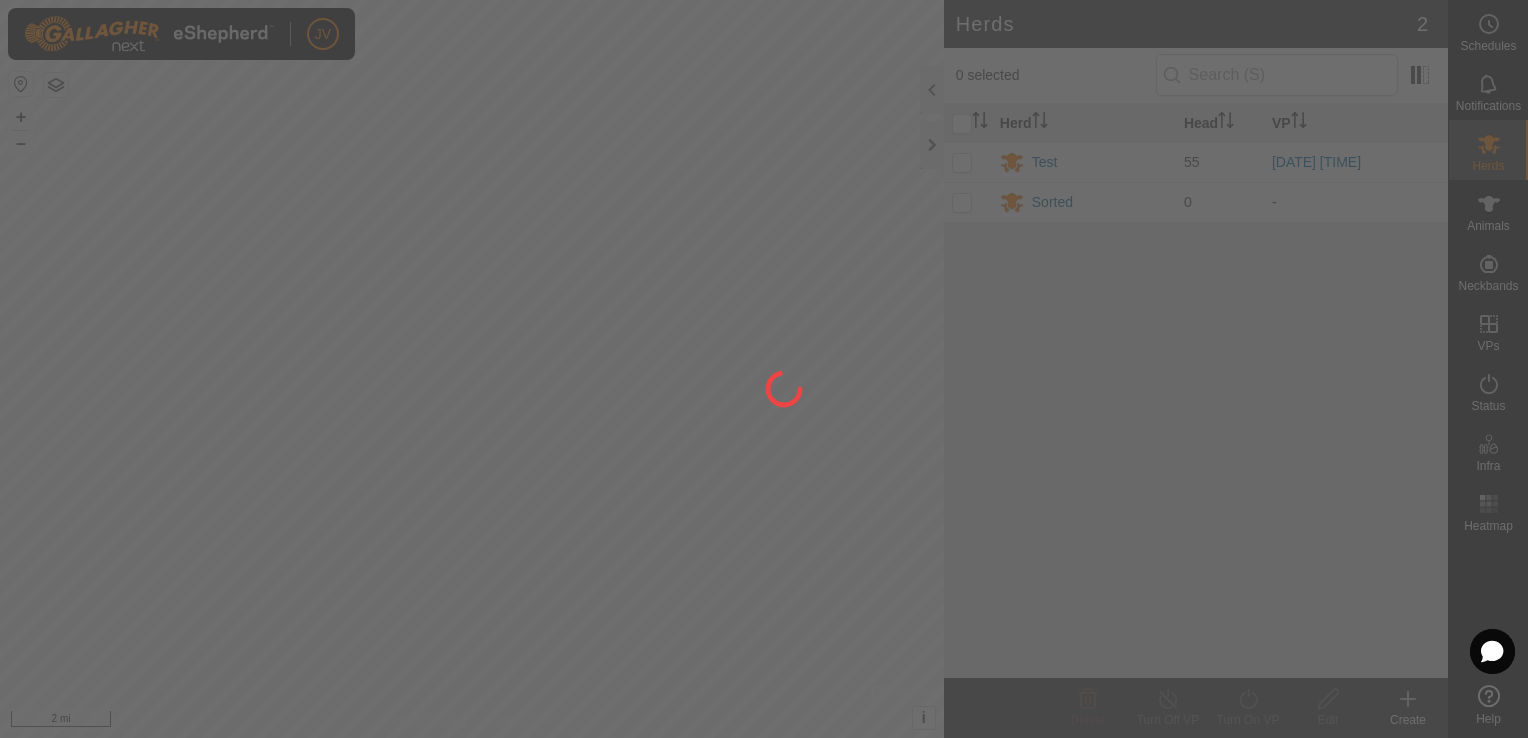 scroll, scrollTop: 0, scrollLeft: 0, axis: both 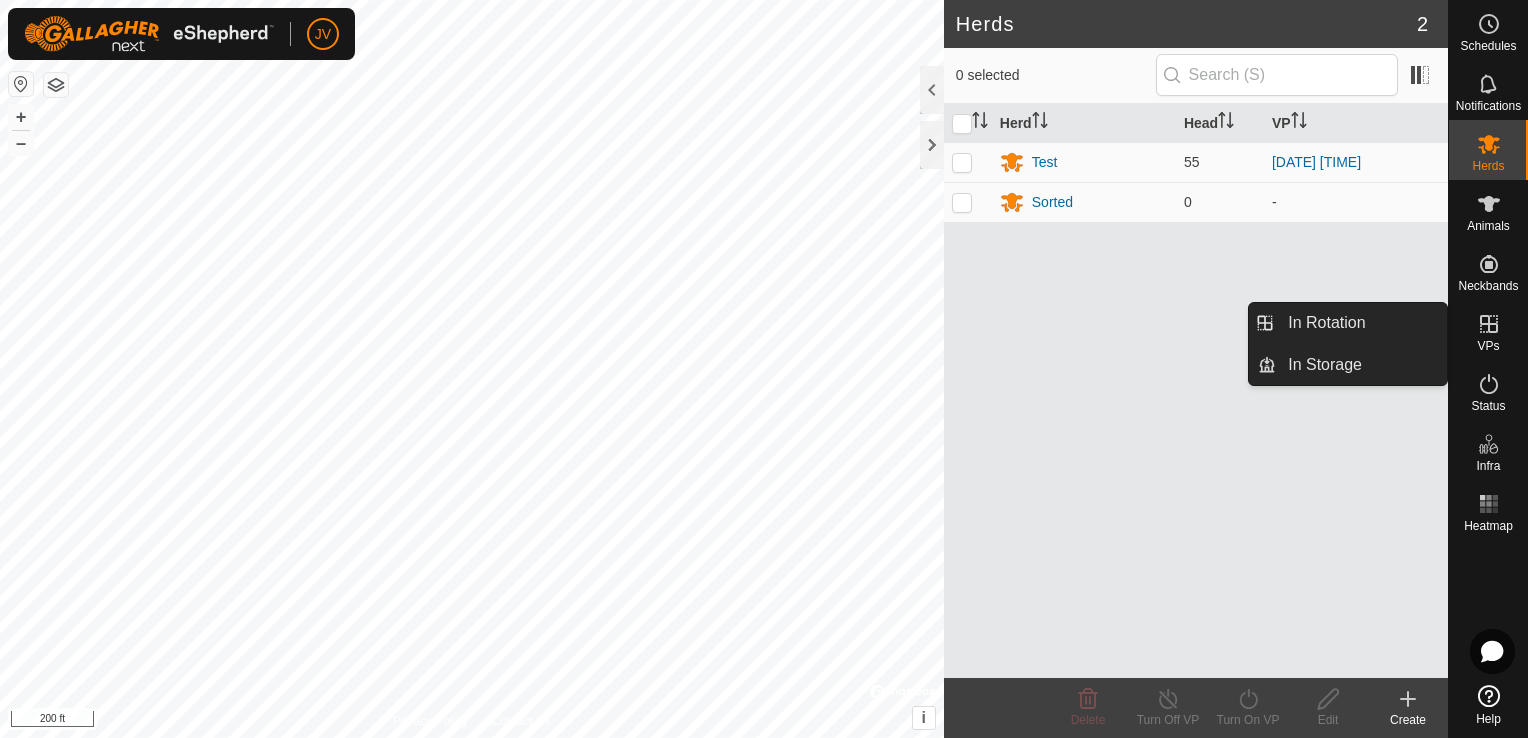 click on "VPs" at bounding box center [1488, 346] 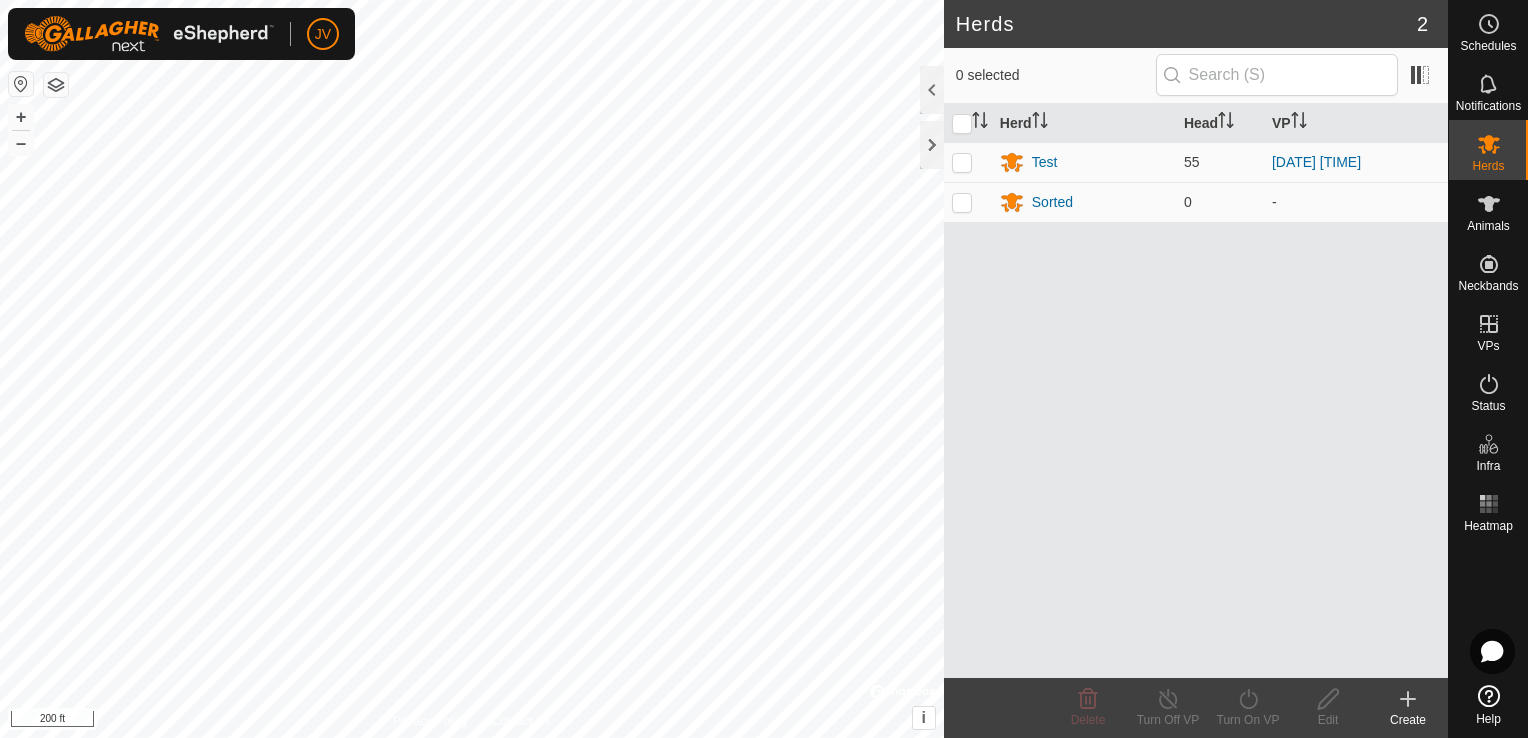 click 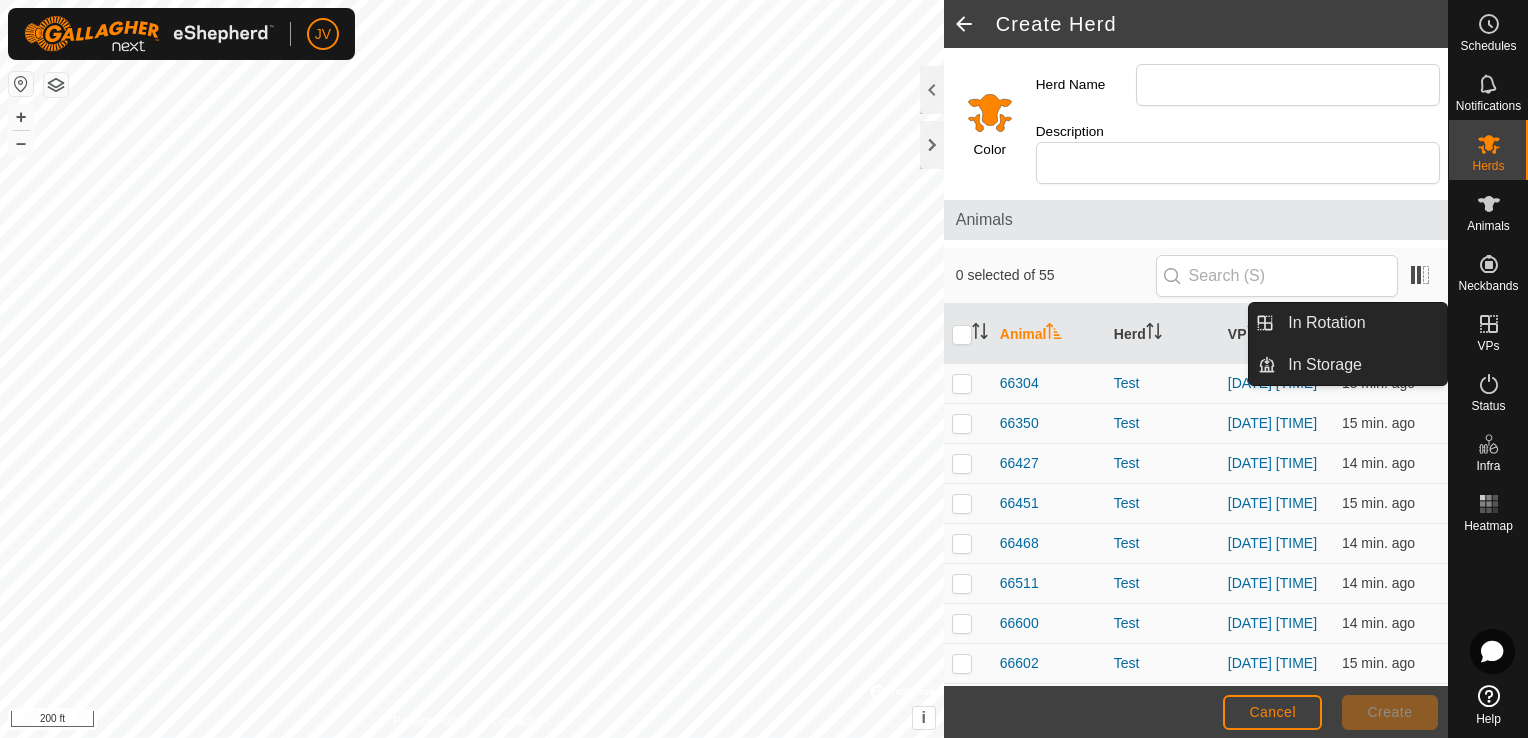 click 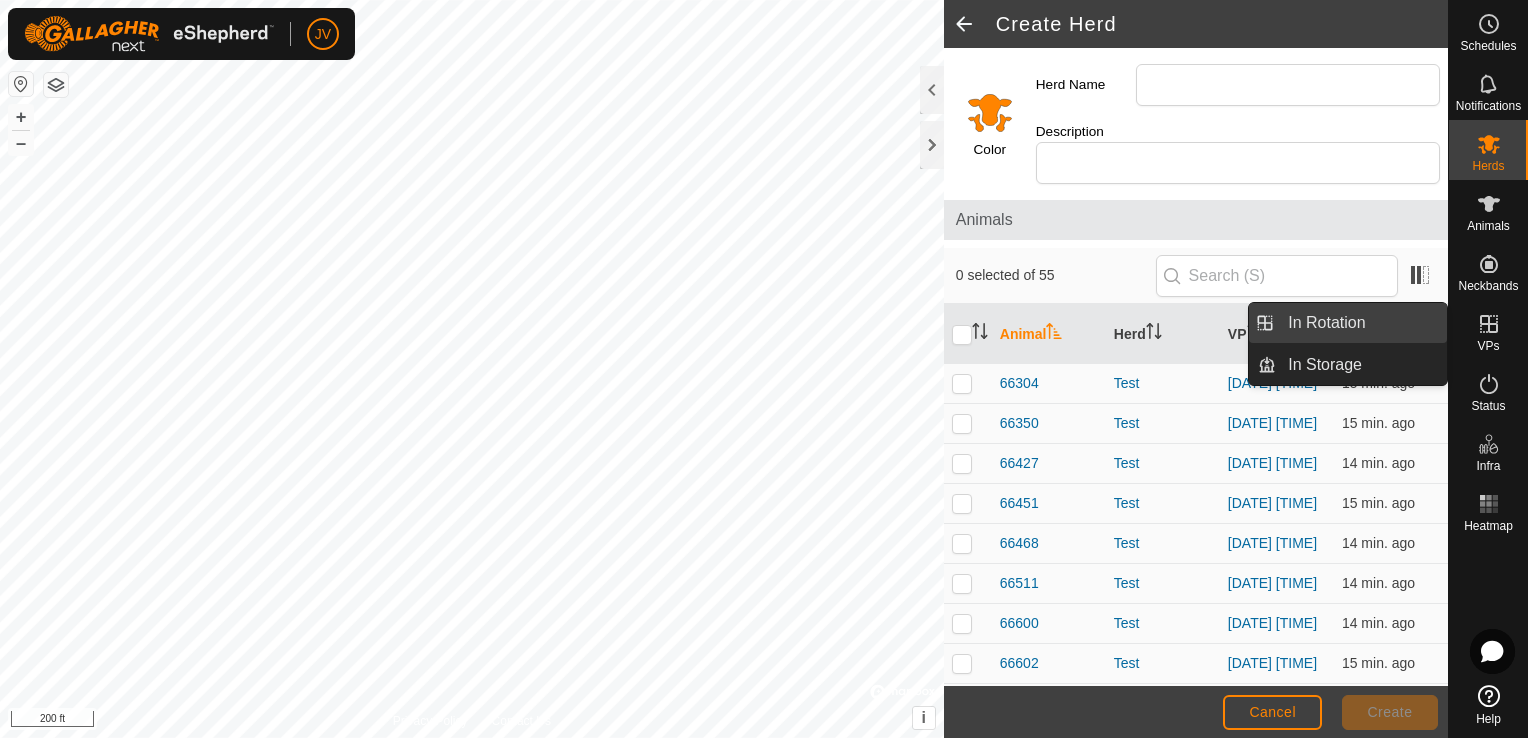 click on "In Rotation" at bounding box center (1361, 323) 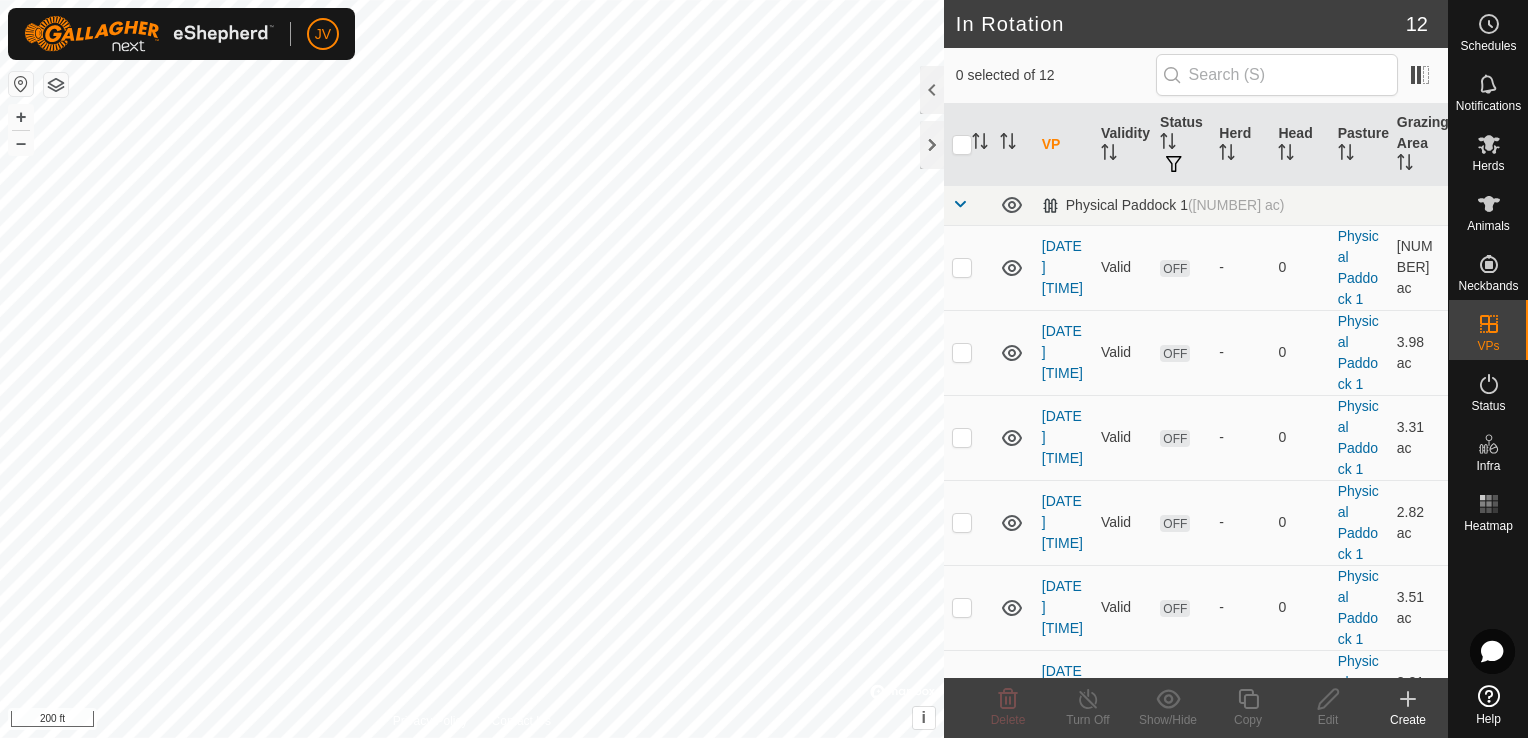 click 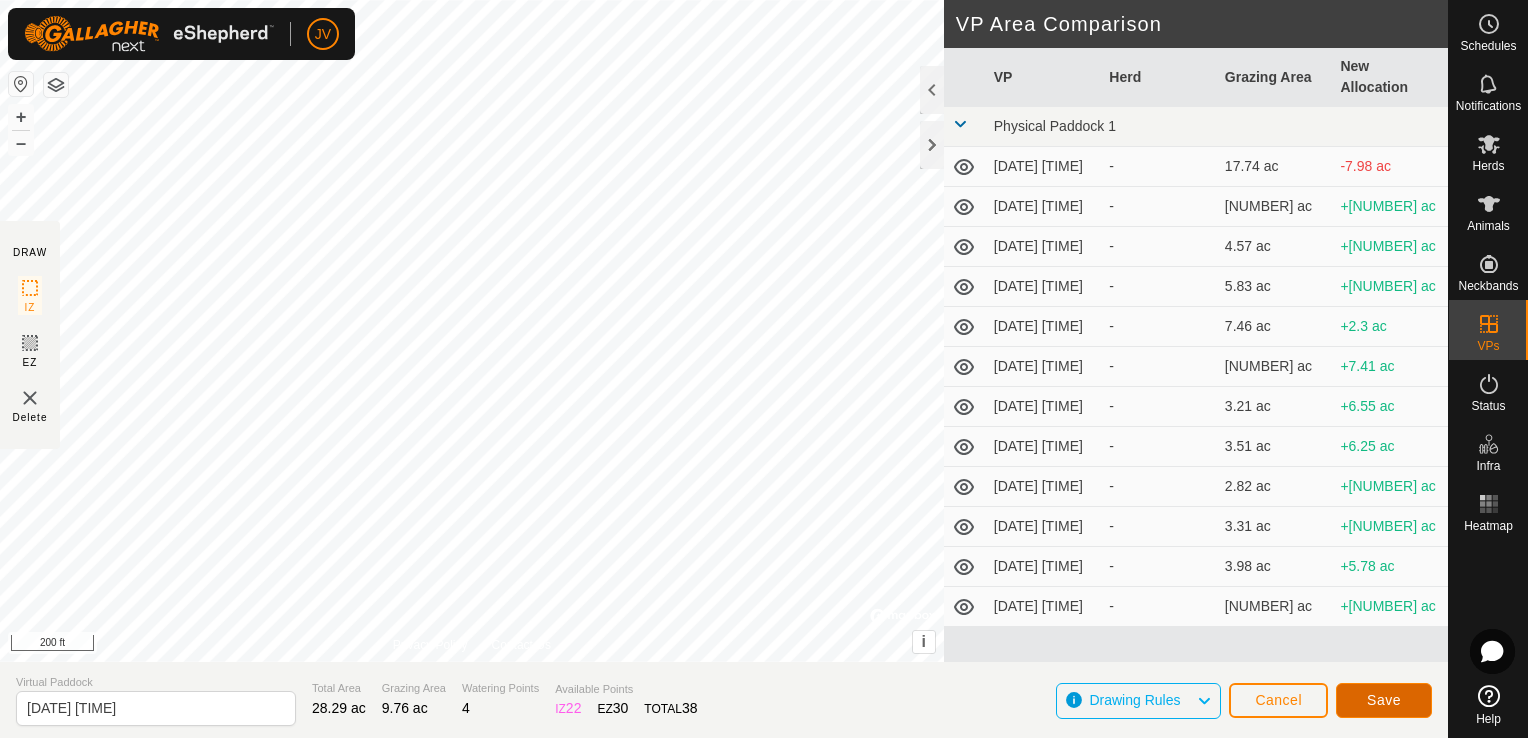 click on "Save" 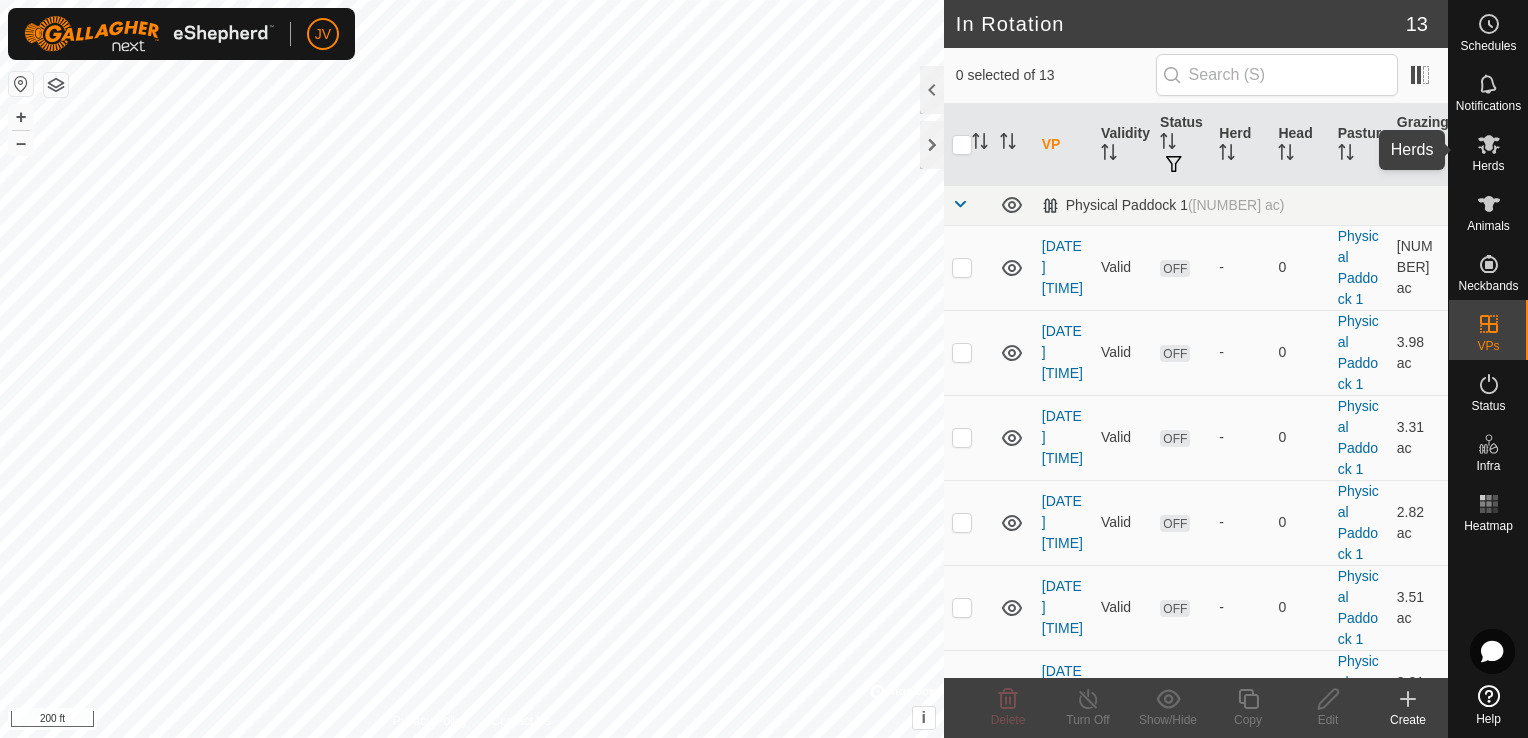 click at bounding box center [1489, 144] 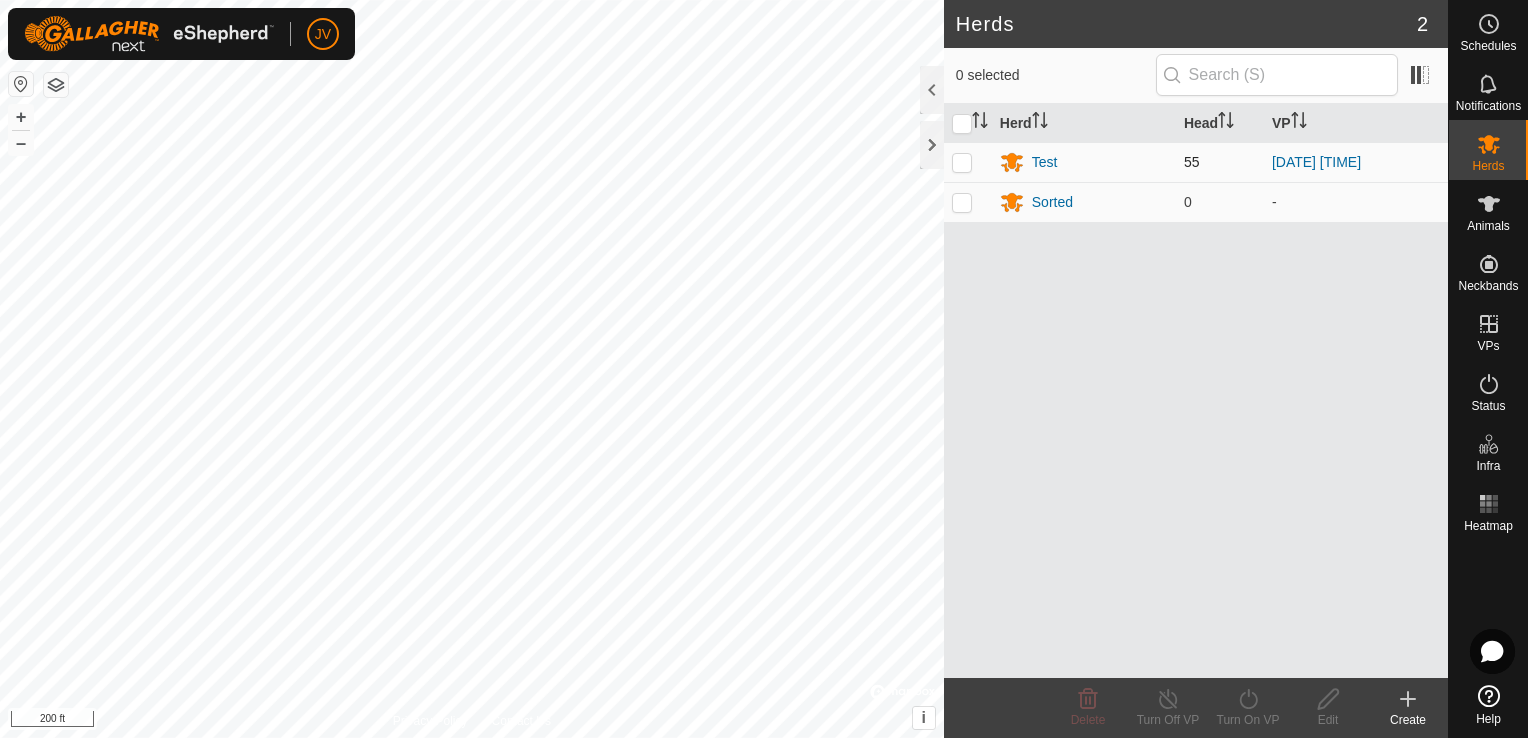 click at bounding box center [962, 162] 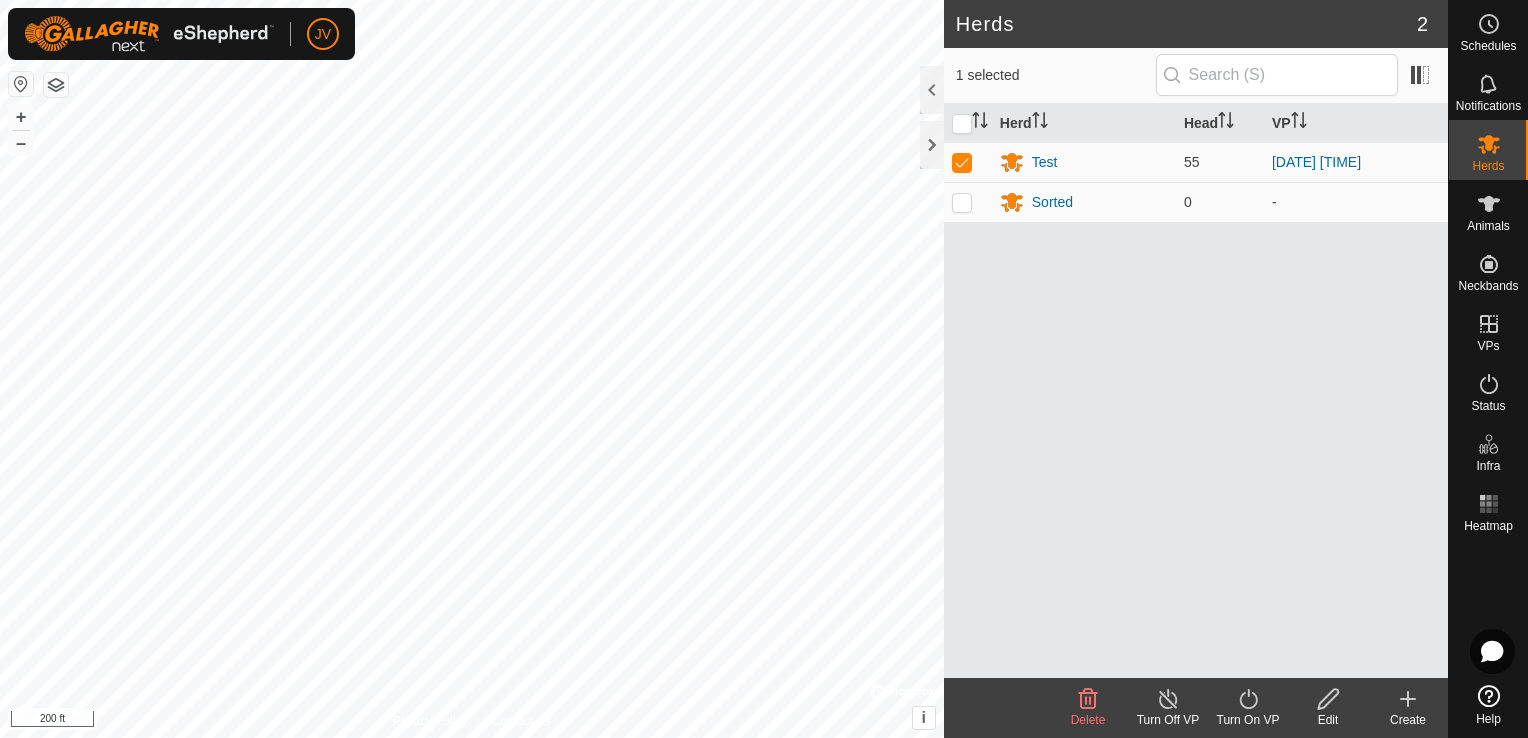 click 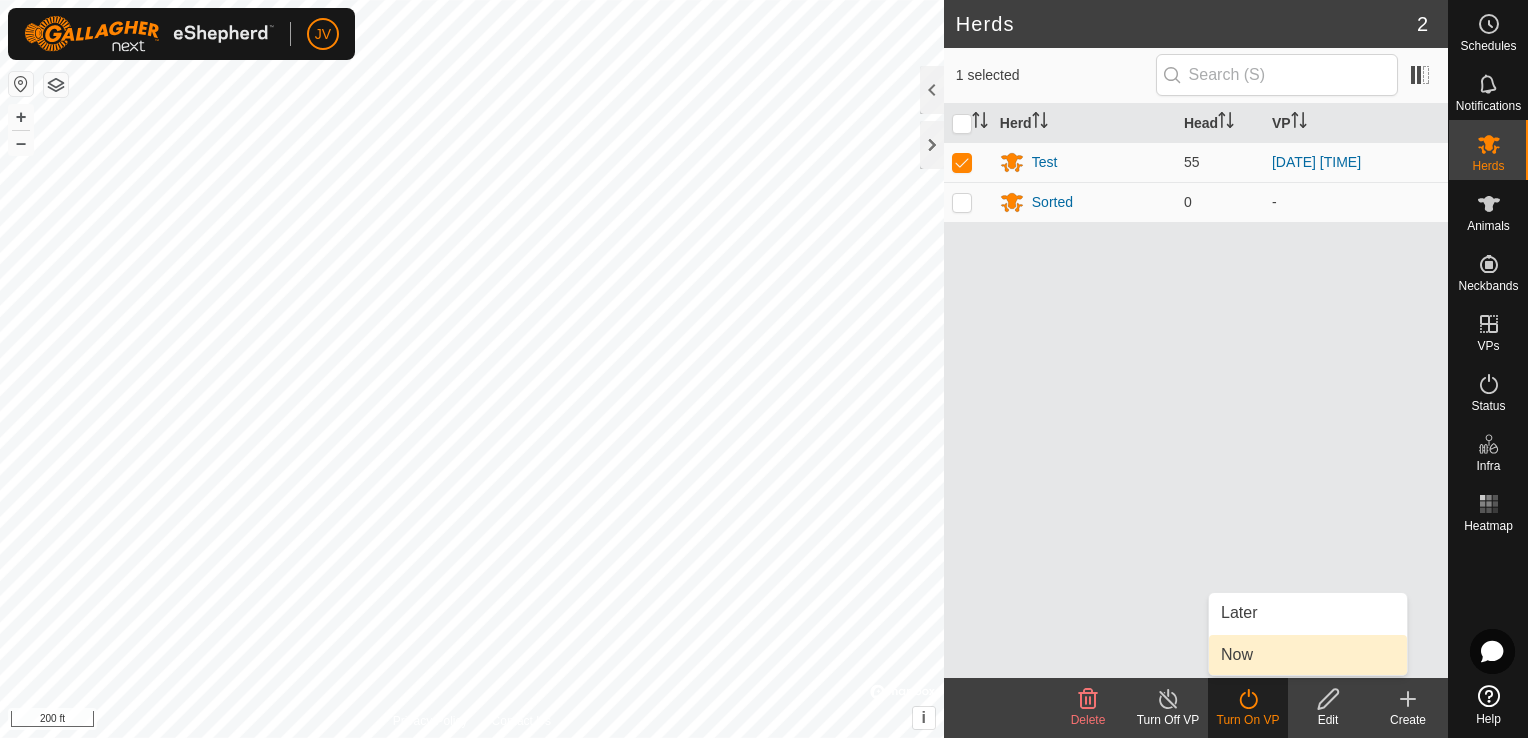 click on "Now" at bounding box center (1308, 655) 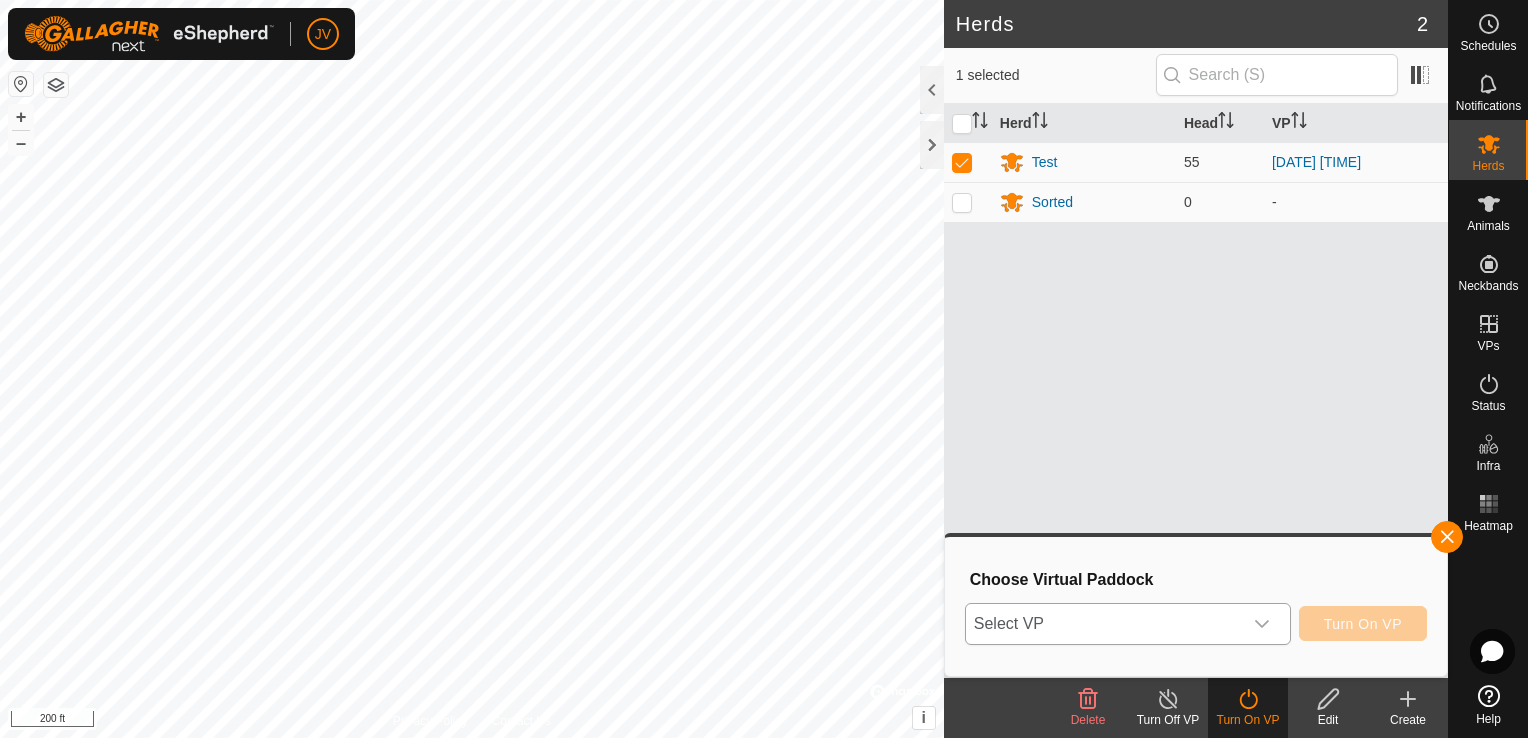click at bounding box center (1262, 624) 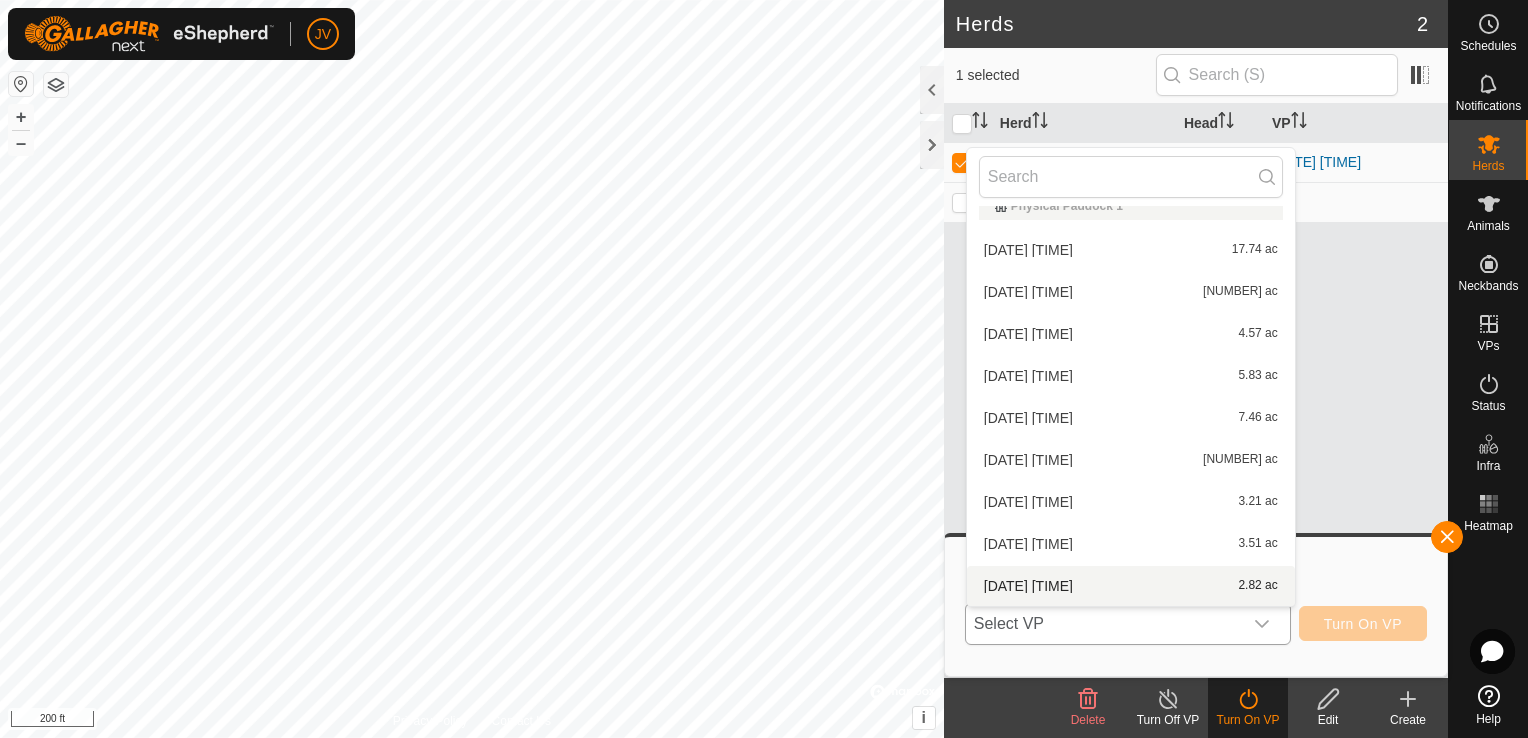 scroll, scrollTop: 236, scrollLeft: 0, axis: vertical 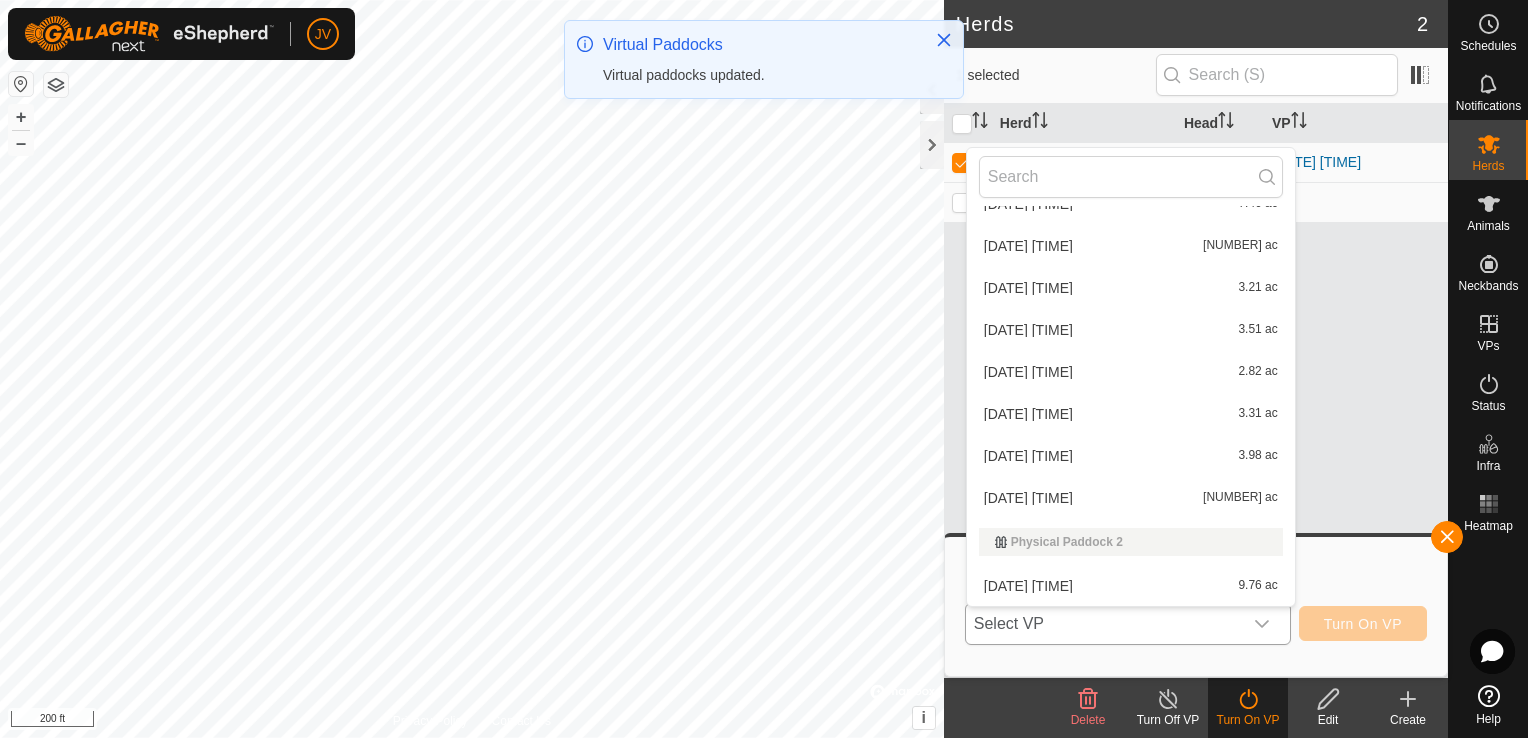 click on "[DATE] [TIME] [NUMBER] ac" at bounding box center [1131, 586] 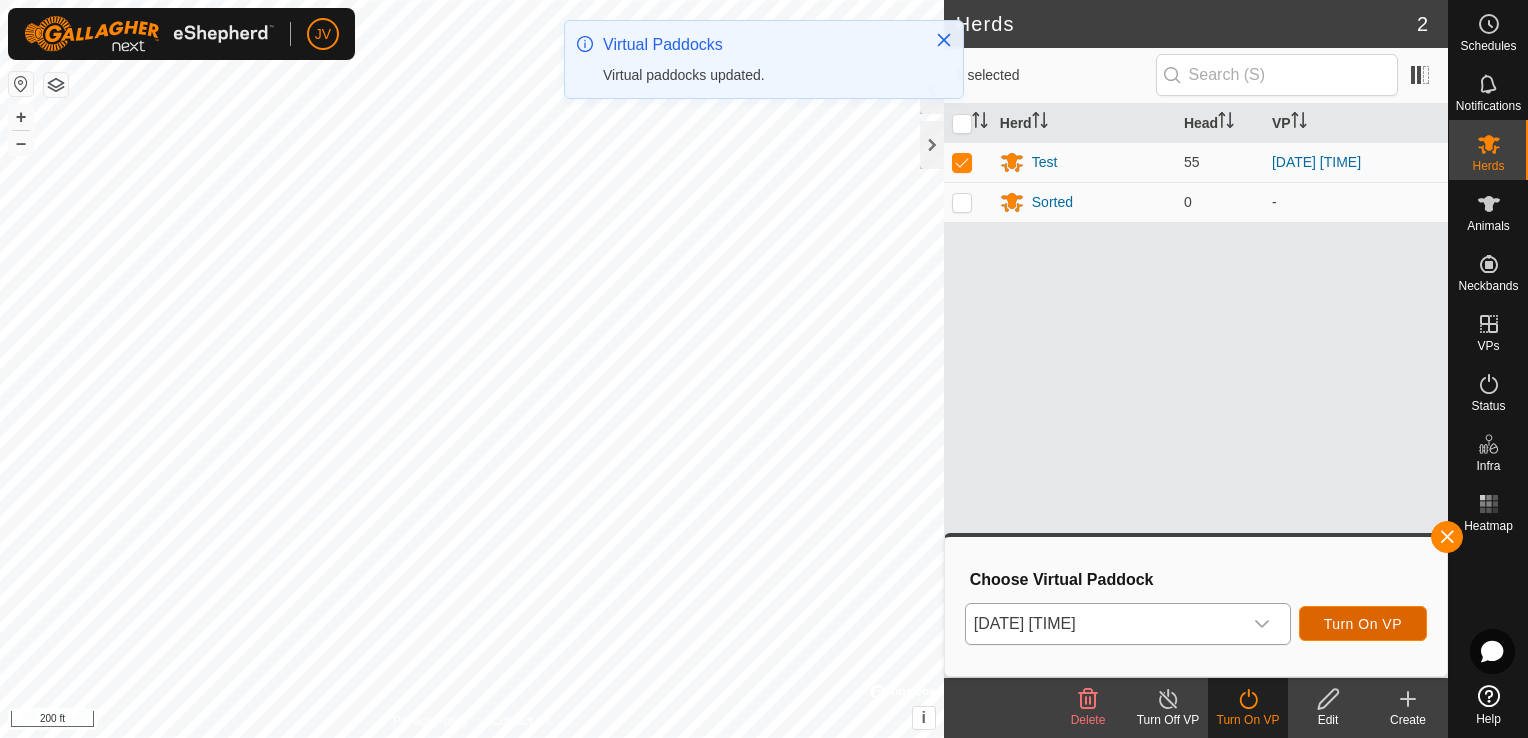 click on "Turn On VP" at bounding box center (1363, 623) 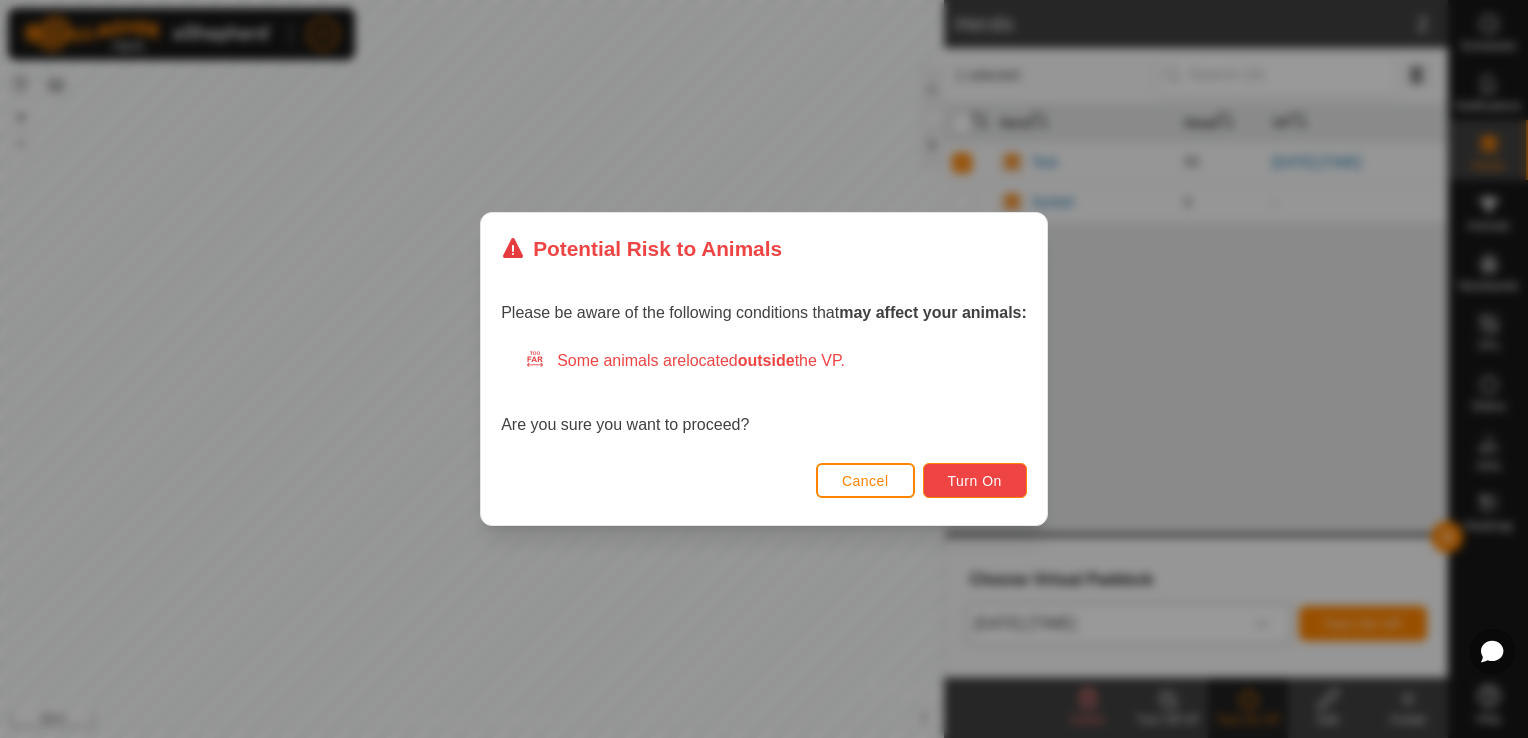 click on "Turn On" at bounding box center (975, 481) 